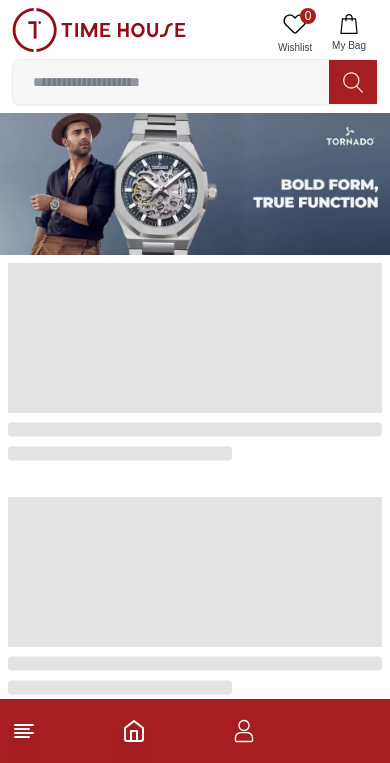 scroll, scrollTop: 0, scrollLeft: 0, axis: both 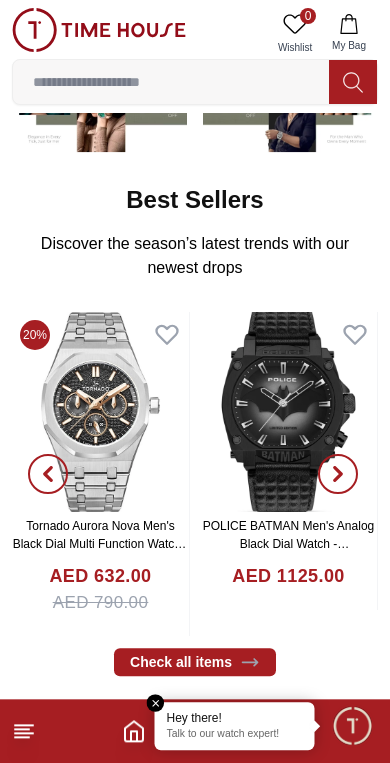 click 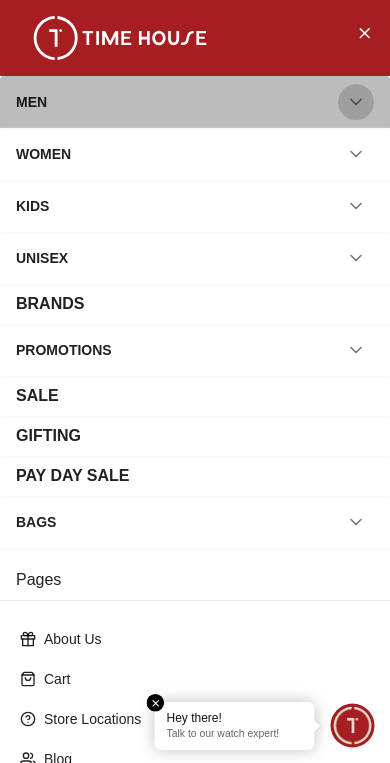 click 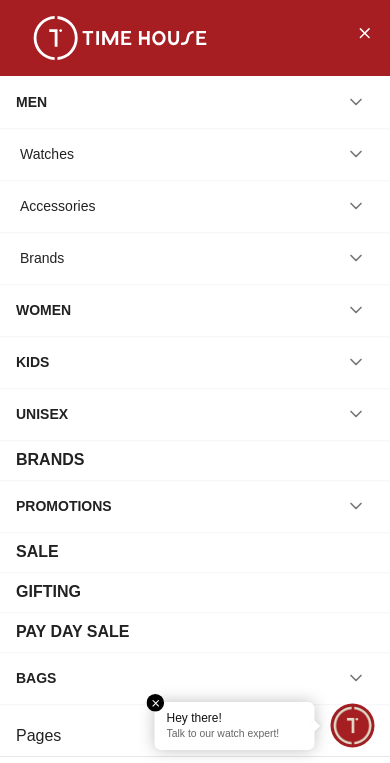 click on "Watches" at bounding box center (195, 154) 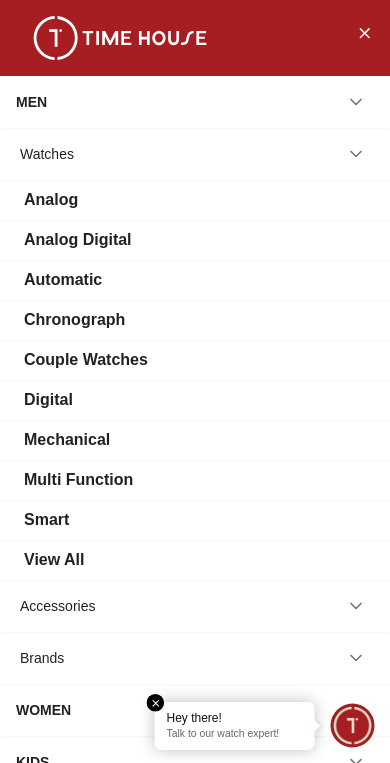 click on "Automatic" at bounding box center (195, 280) 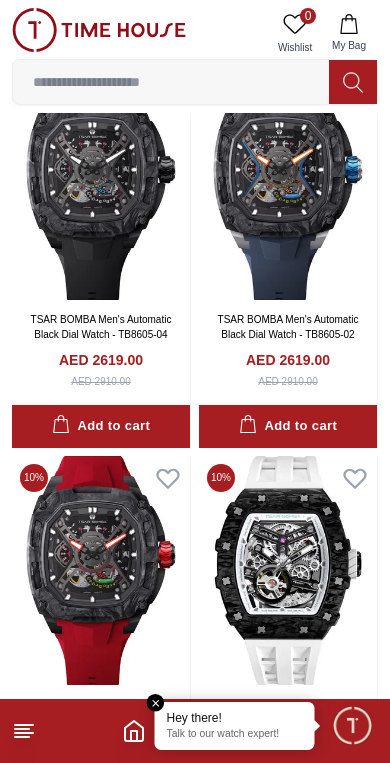 scroll, scrollTop: 2059, scrollLeft: 0, axis: vertical 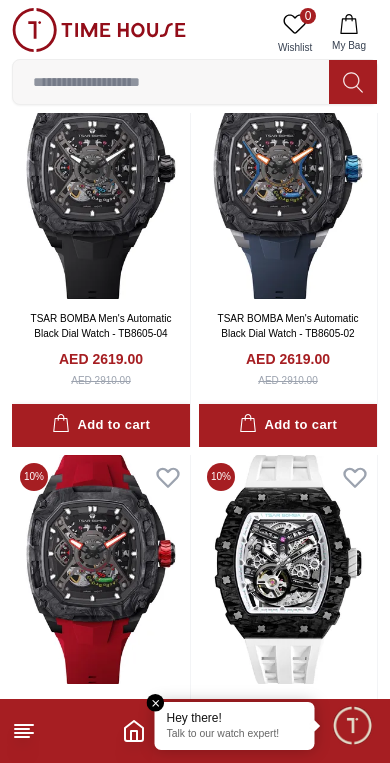 click at bounding box center (156, 703) 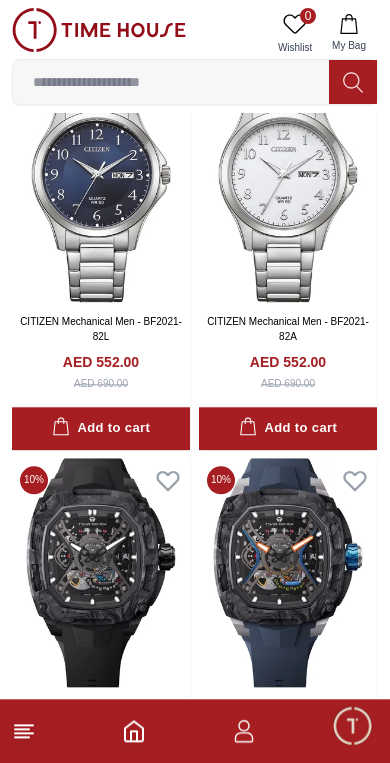 scroll, scrollTop: 1671, scrollLeft: 0, axis: vertical 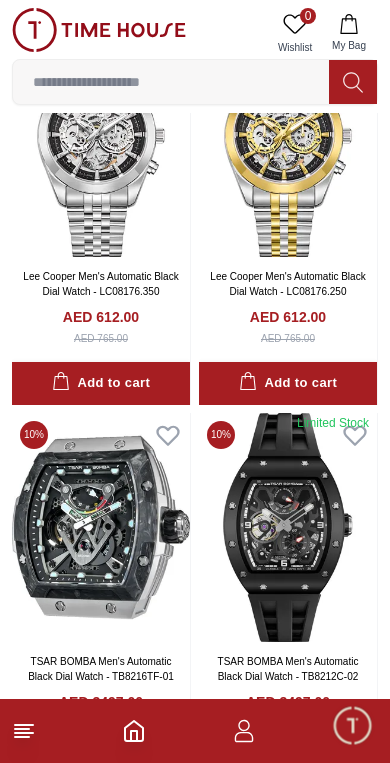 click at bounding box center (171, 82) 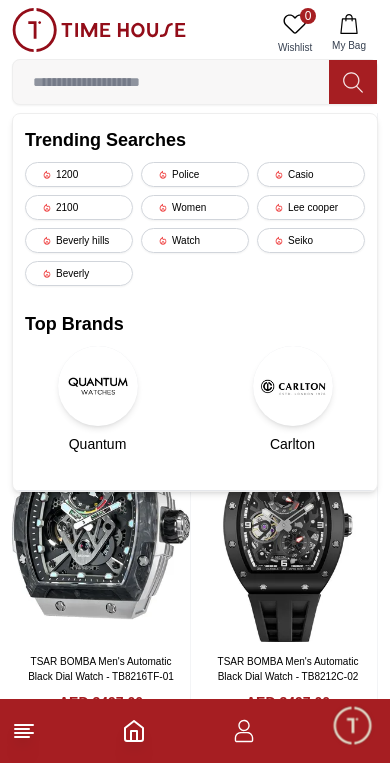 scroll, scrollTop: 5040, scrollLeft: 0, axis: vertical 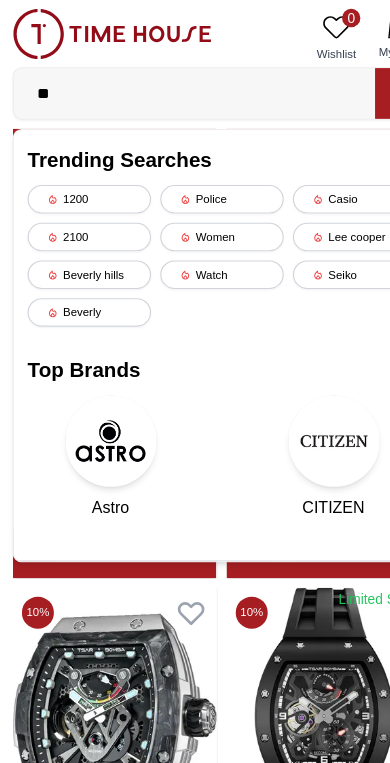 type on "*" 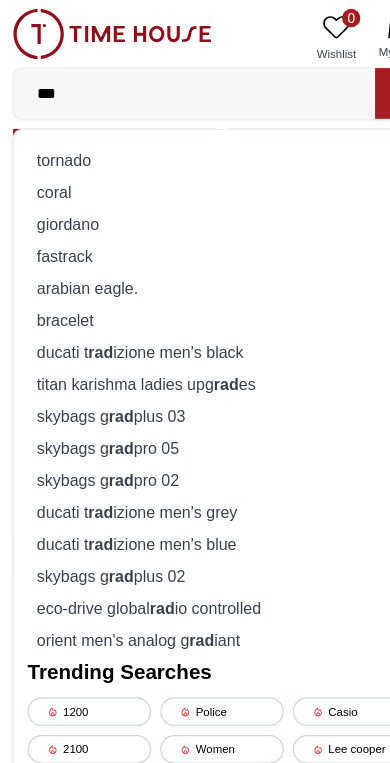 type on "****" 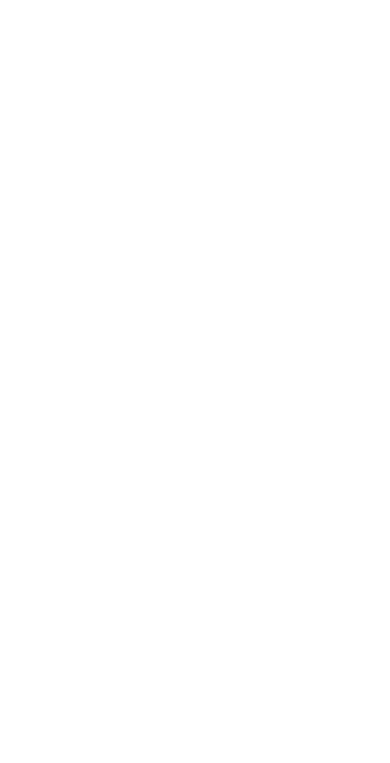 scroll, scrollTop: 0, scrollLeft: 0, axis: both 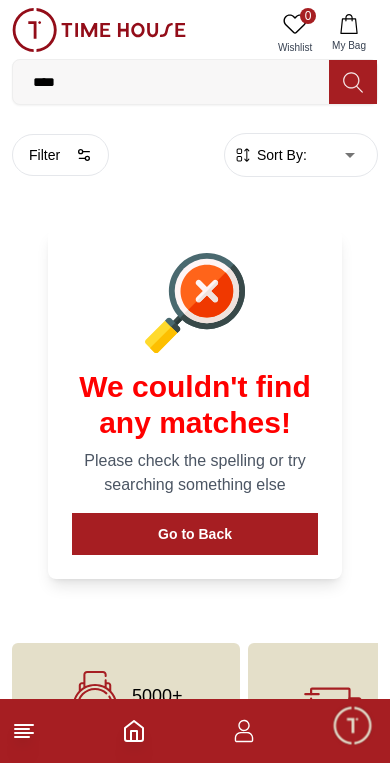 click on "****" at bounding box center [171, 82] 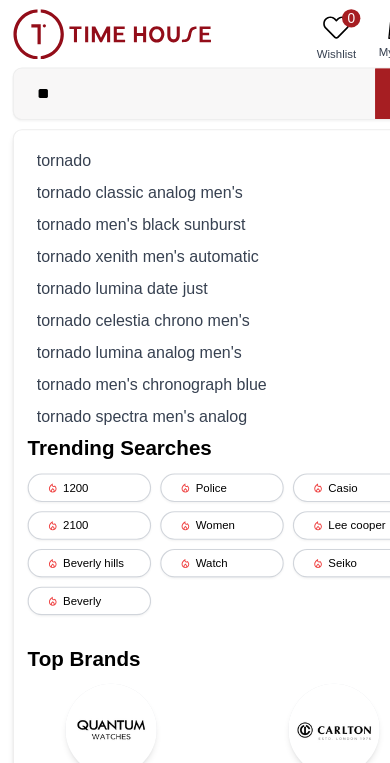 type on "*" 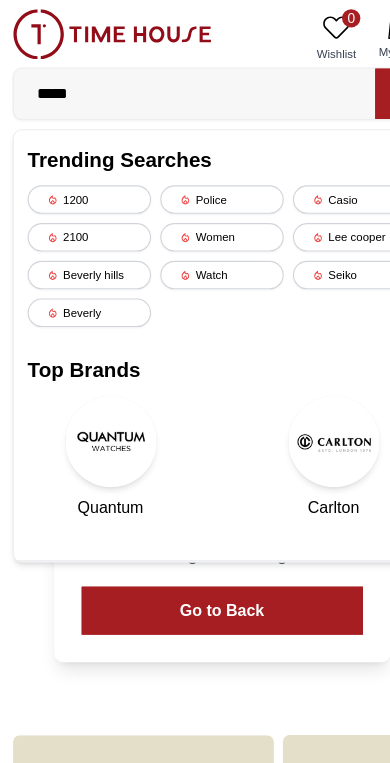 type on "******" 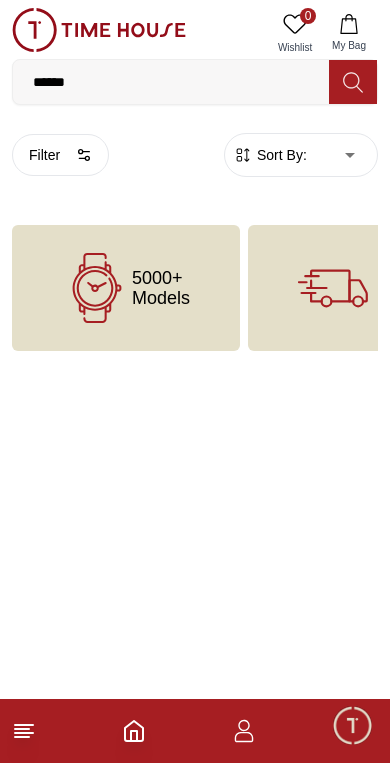 click 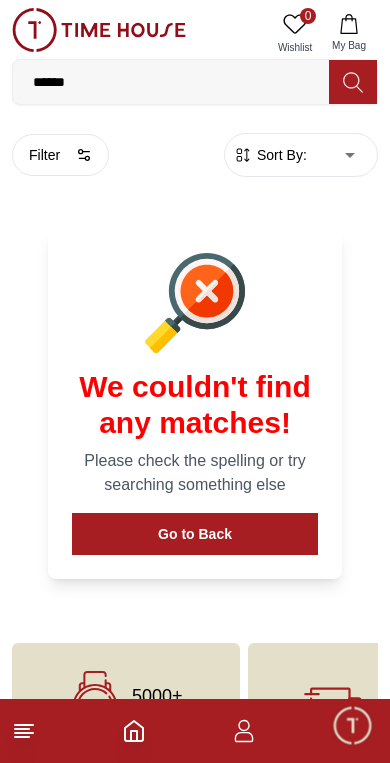 scroll, scrollTop: 86, scrollLeft: 0, axis: vertical 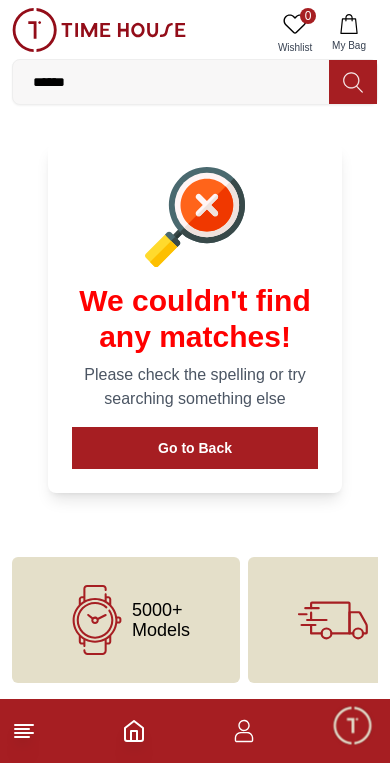 click on "******" at bounding box center [171, 82] 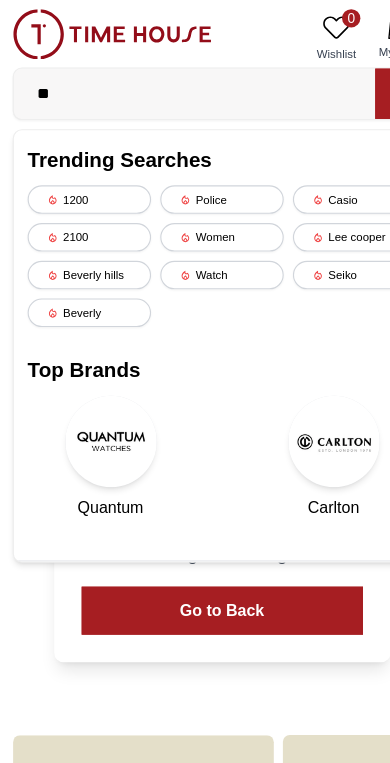 type on "*" 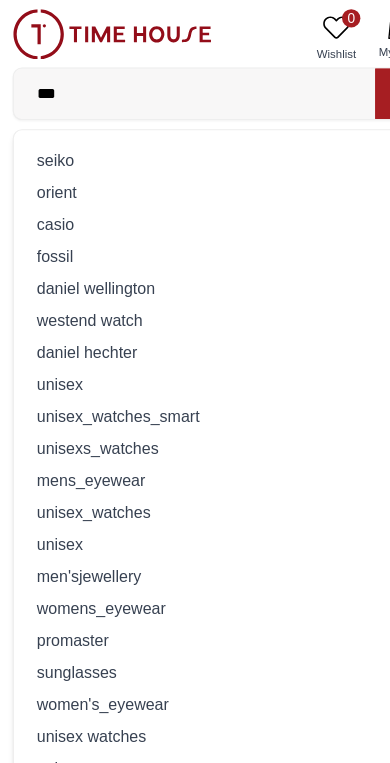 type on "***" 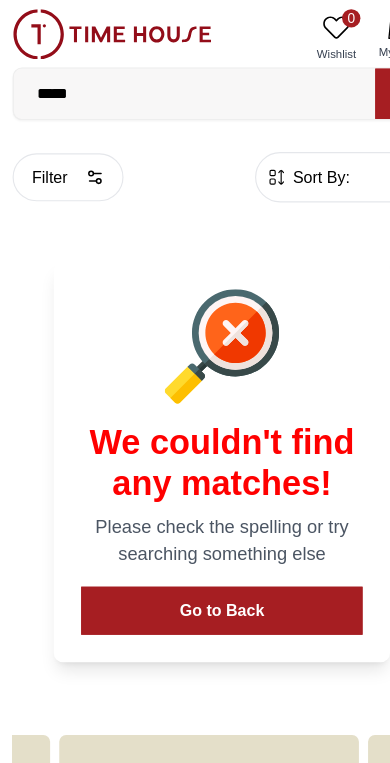scroll, scrollTop: 0, scrollLeft: 457, axis: horizontal 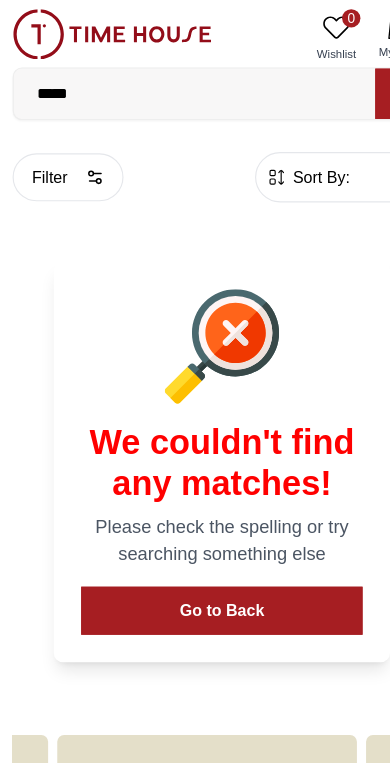 click on "Filter" at bounding box center [60, 155] 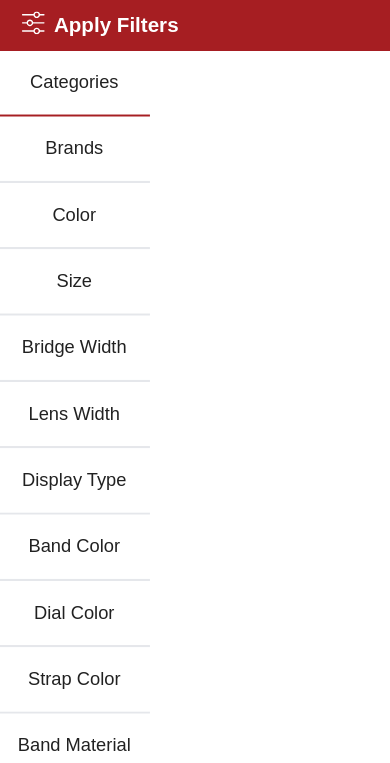 click on "Brands" at bounding box center (66, 131) 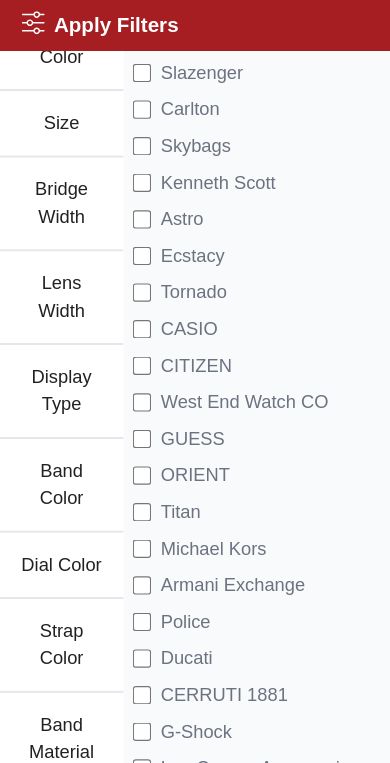 scroll, scrollTop: 153, scrollLeft: 0, axis: vertical 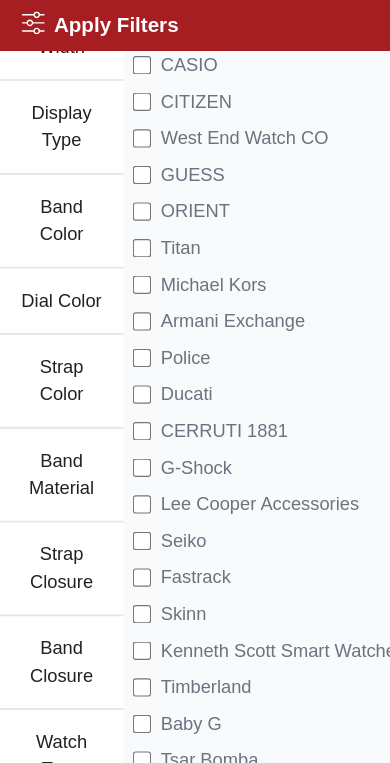 click on "Seiko" at bounding box center [149, 473] 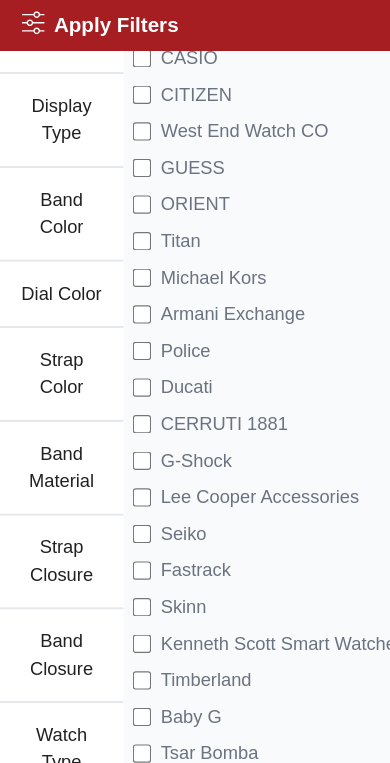scroll, scrollTop: 383, scrollLeft: 0, axis: vertical 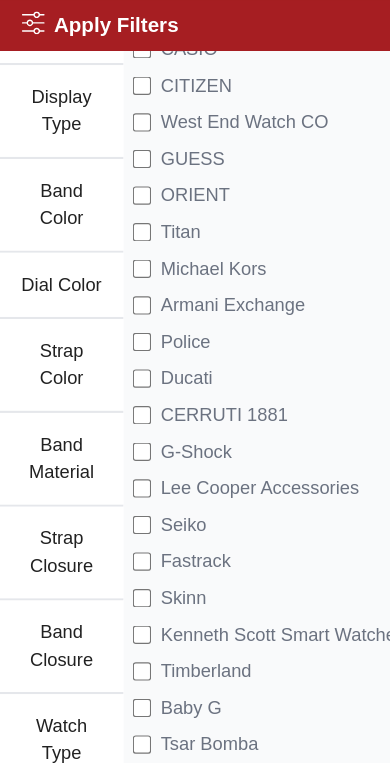 click on "Police" at bounding box center (163, 299) 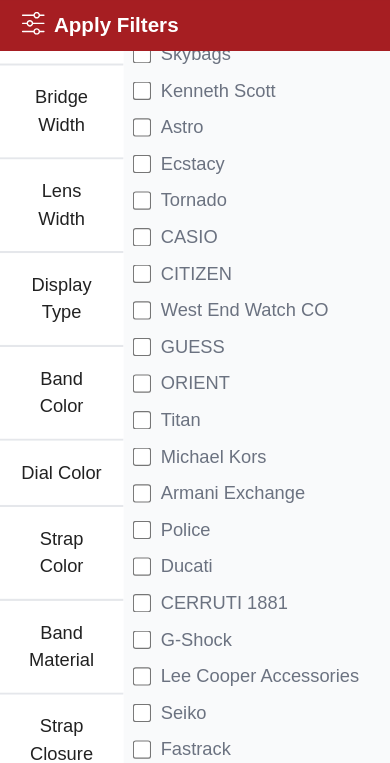 scroll, scrollTop: 218, scrollLeft: 0, axis: vertical 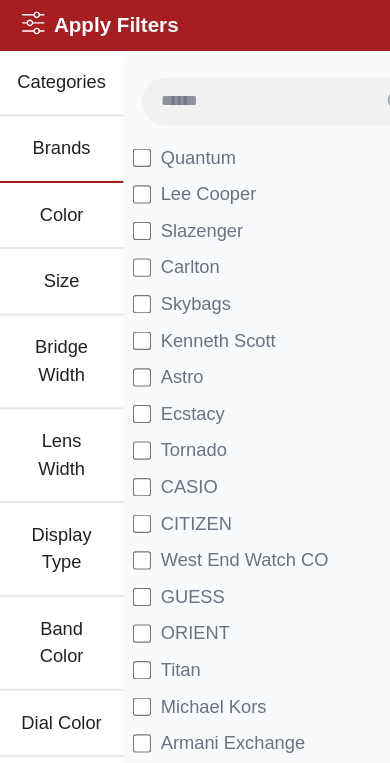 click on "Apply Filters" at bounding box center (88, 22) 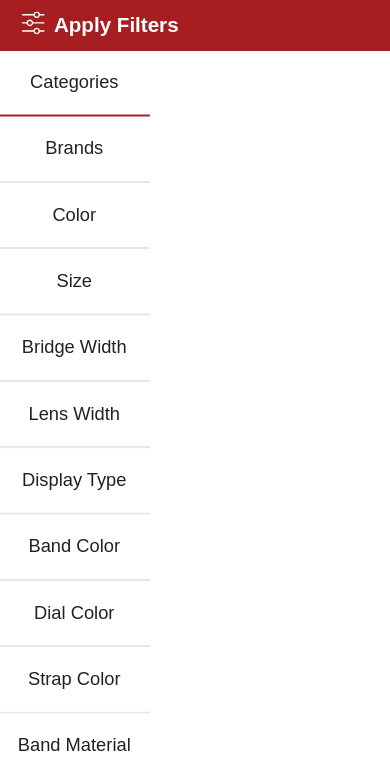 click on "Brands" at bounding box center (66, 131) 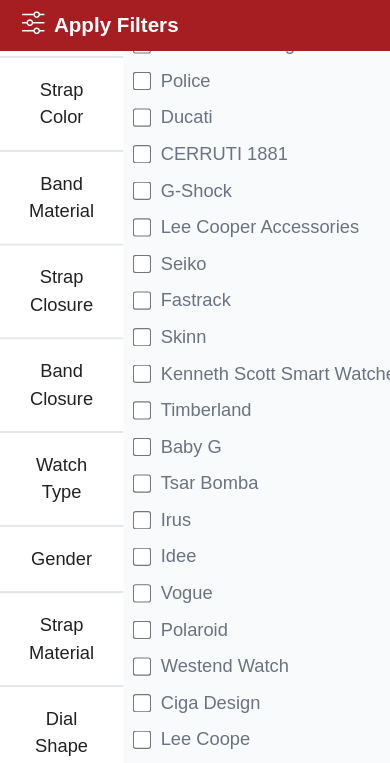 scroll, scrollTop: 611, scrollLeft: 0, axis: vertical 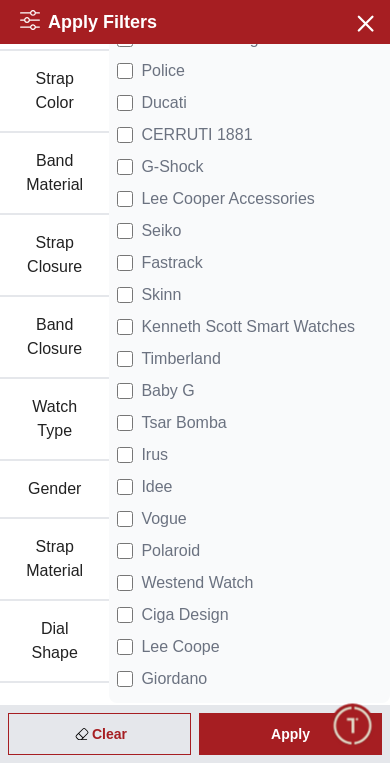 click on "Apply" at bounding box center (290, 734) 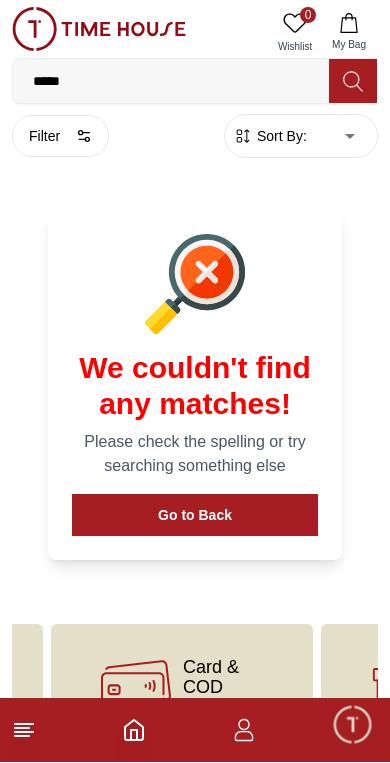 scroll, scrollTop: 54, scrollLeft: 0, axis: vertical 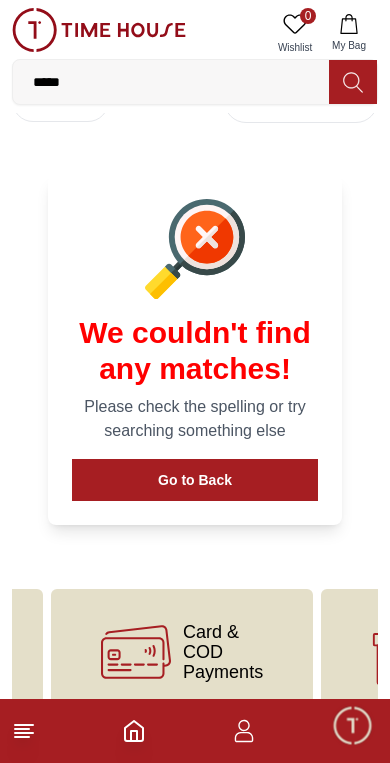 click on "*****" at bounding box center [171, 82] 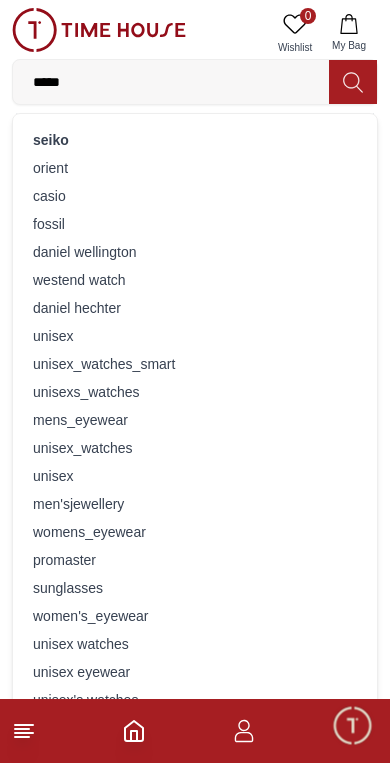 scroll, scrollTop: 0, scrollLeft: 0, axis: both 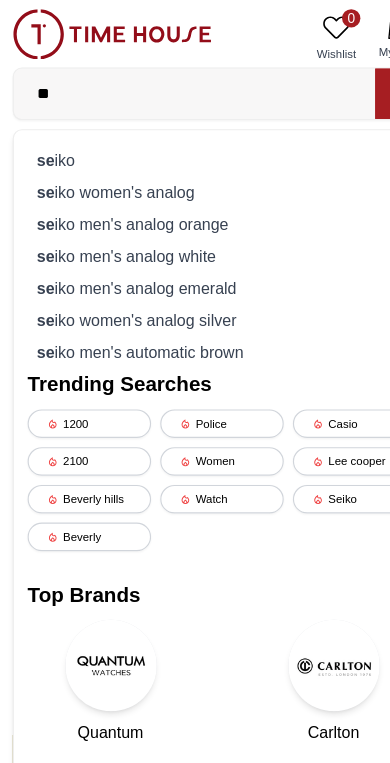 type on "*" 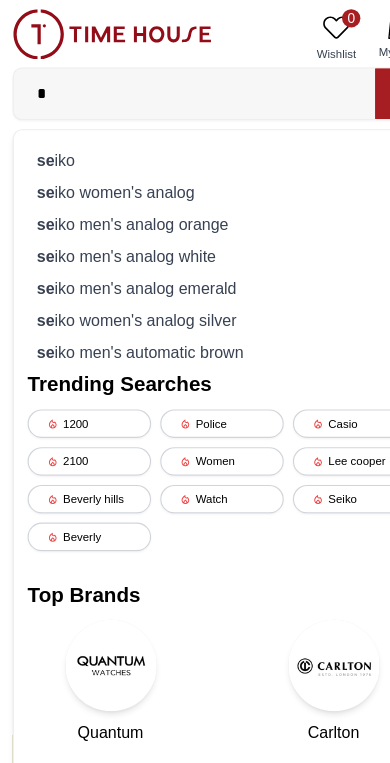 type 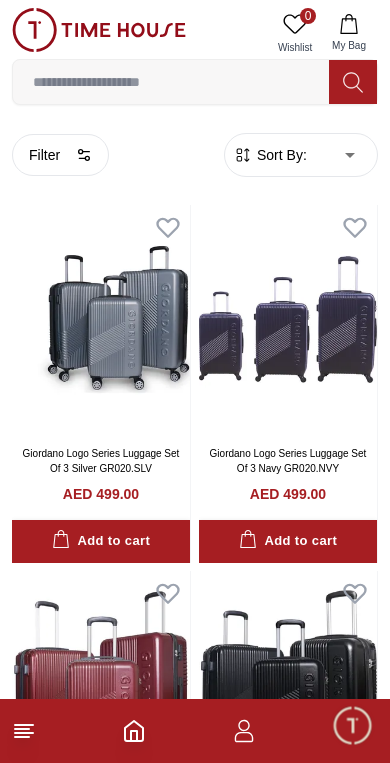 click at bounding box center (171, 82) 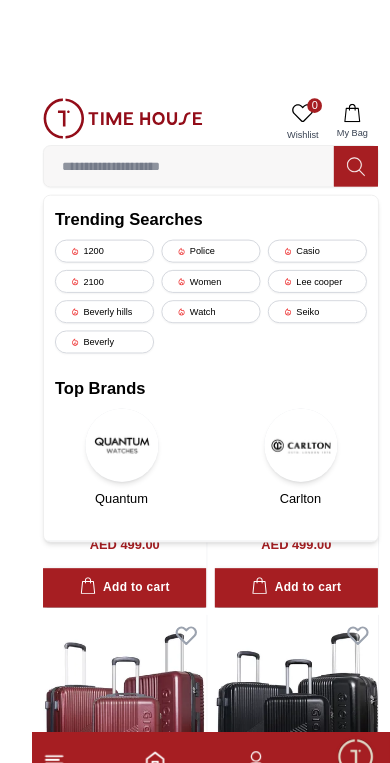 scroll, scrollTop: 15, scrollLeft: 0, axis: vertical 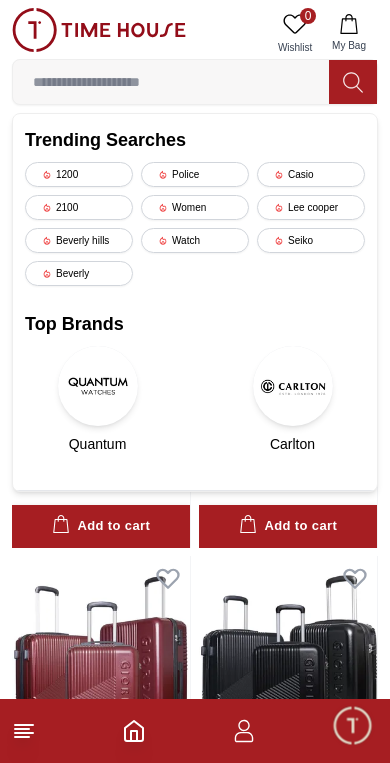 click at bounding box center [195, 731] 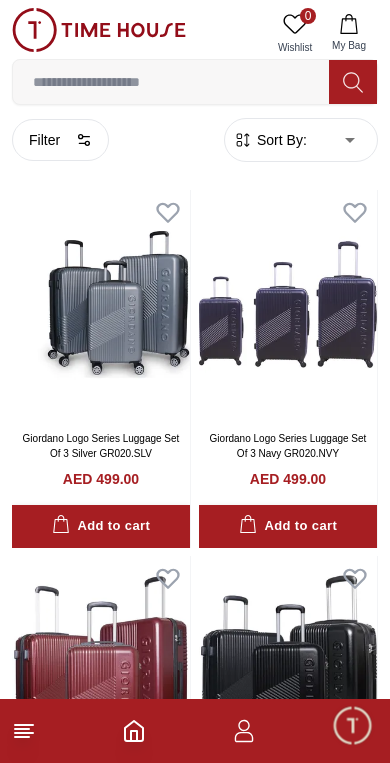 click 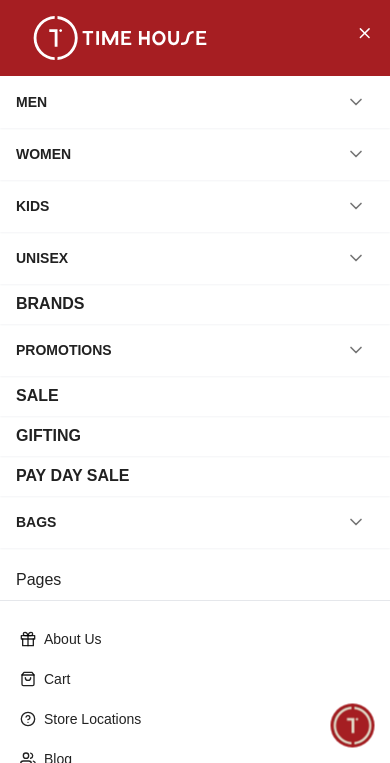 click on "MEN" at bounding box center (31, 102) 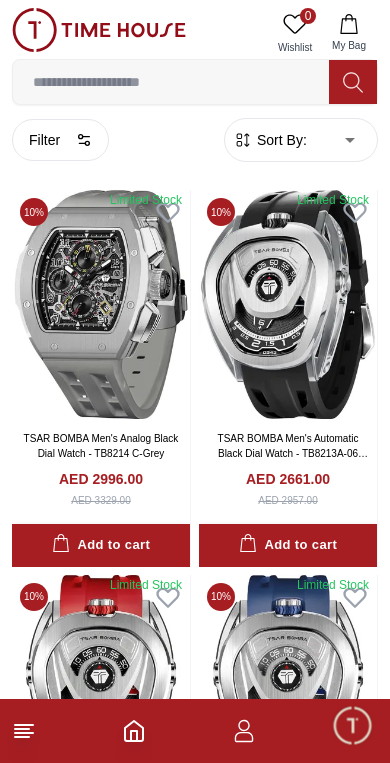 click 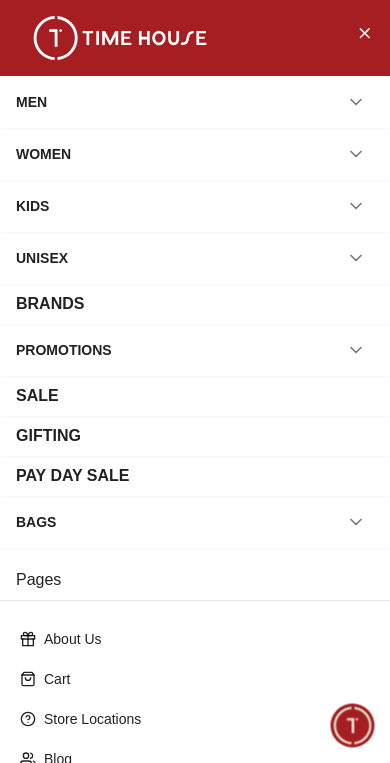 click on "MEN" at bounding box center [31, 102] 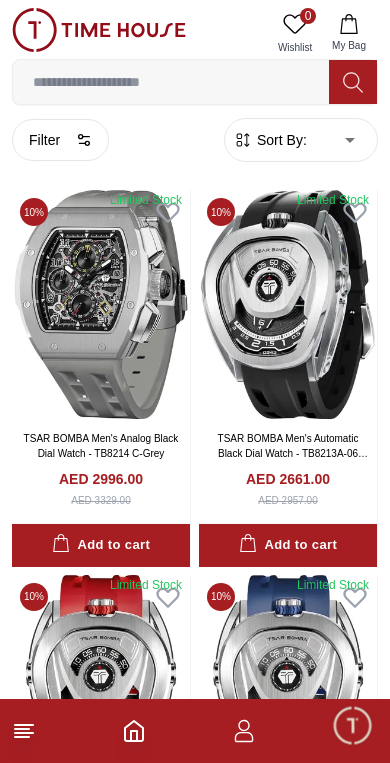 scroll, scrollTop: 21, scrollLeft: 0, axis: vertical 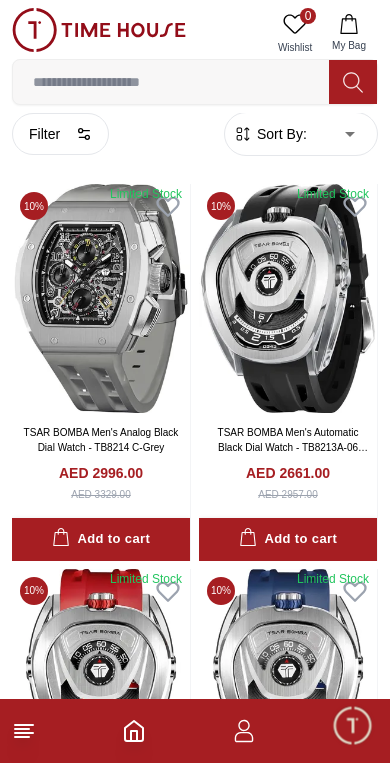 click 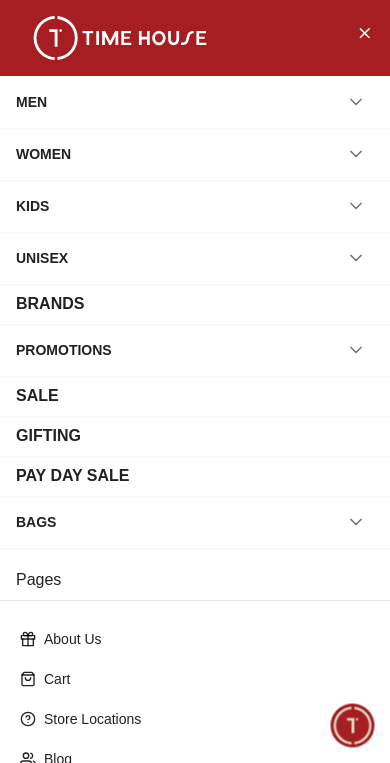 click 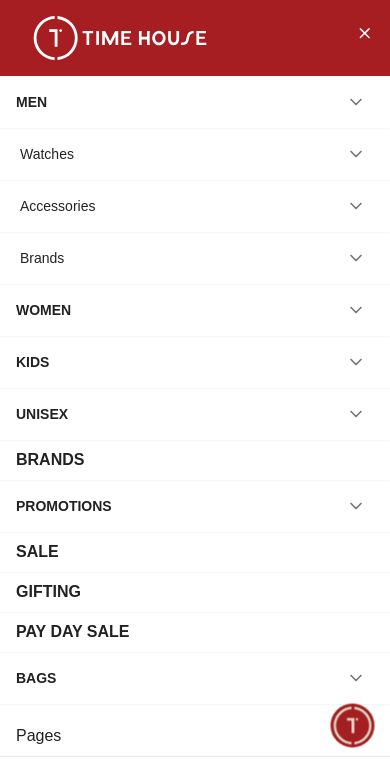 click 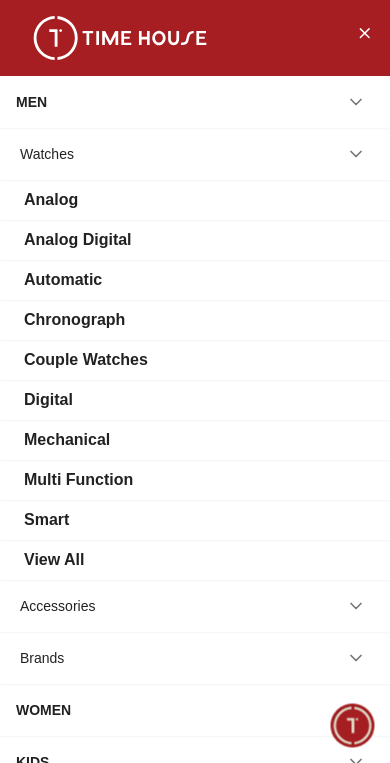 click on "View All" at bounding box center (195, 560) 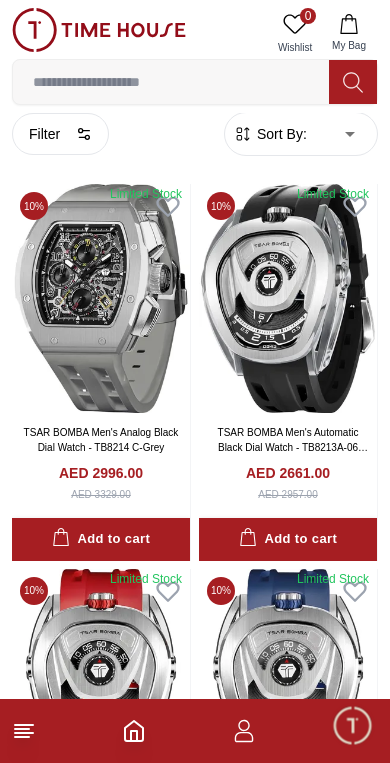 click at bounding box center (171, 82) 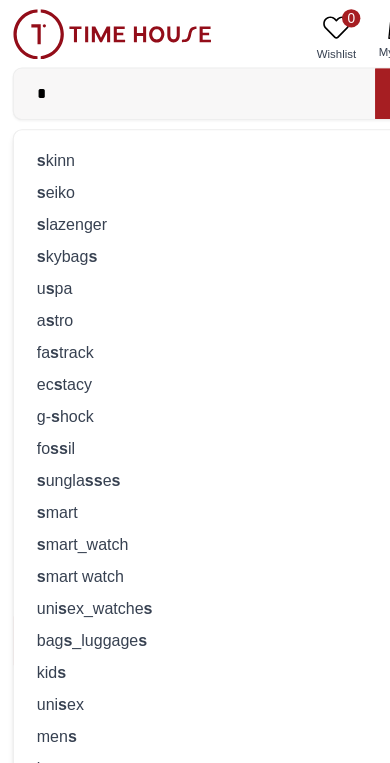 type on "*" 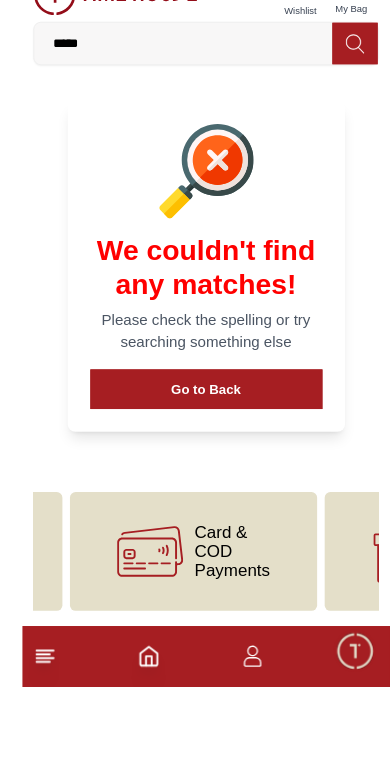 scroll, scrollTop: 0, scrollLeft: 0, axis: both 